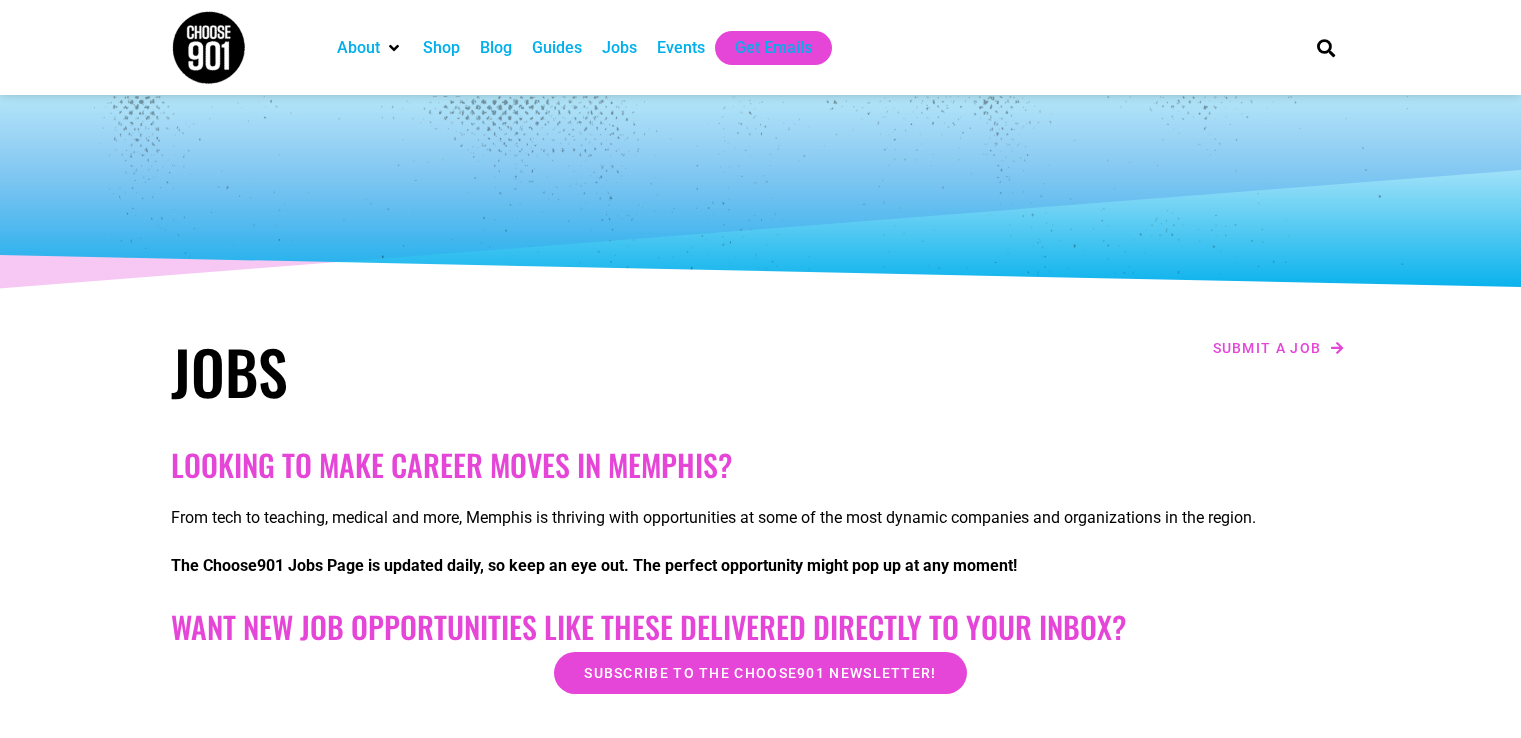 scroll, scrollTop: 0, scrollLeft: 0, axis: both 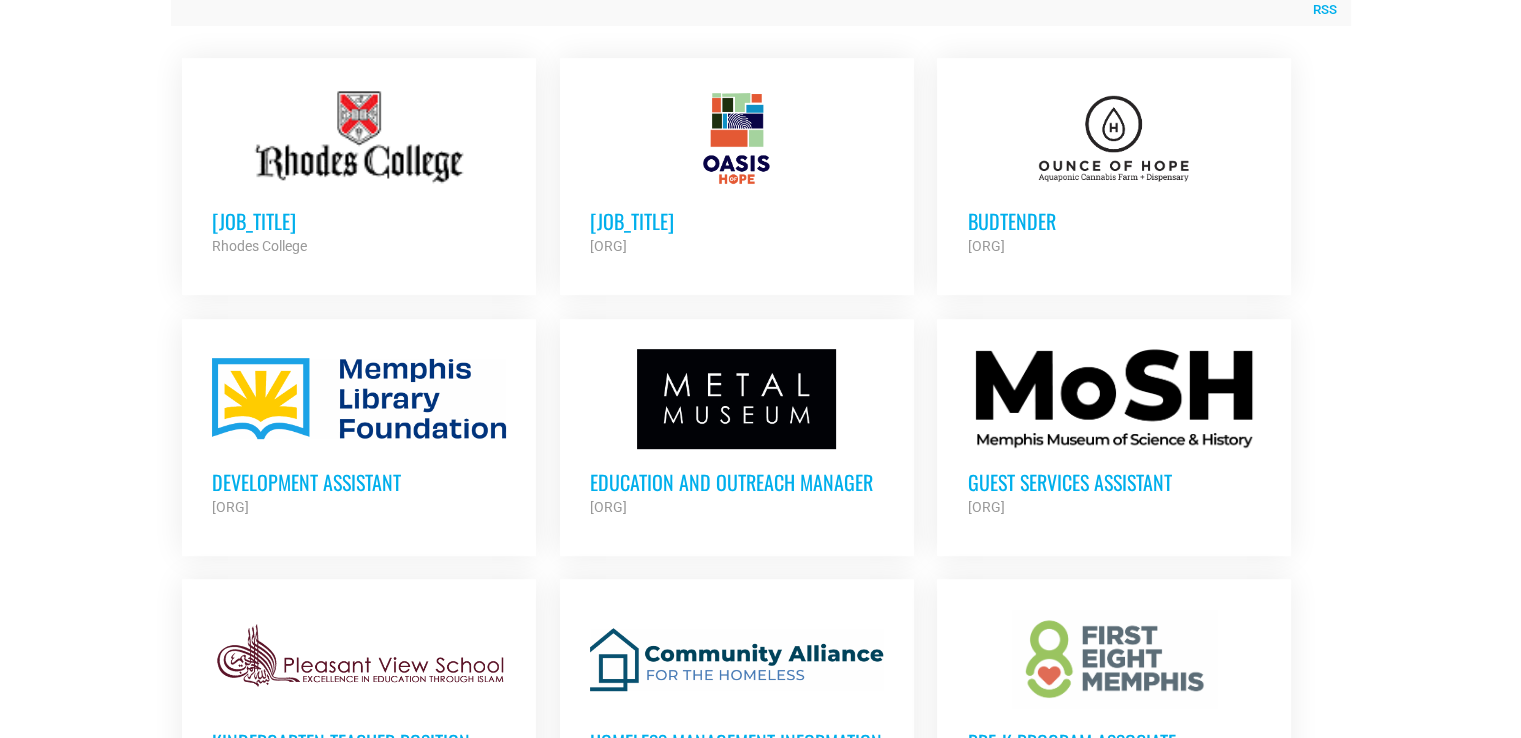 click on "Ounce of Hope Aquaponic Cannabis Dispensary & Farm" at bounding box center (1114, 246) 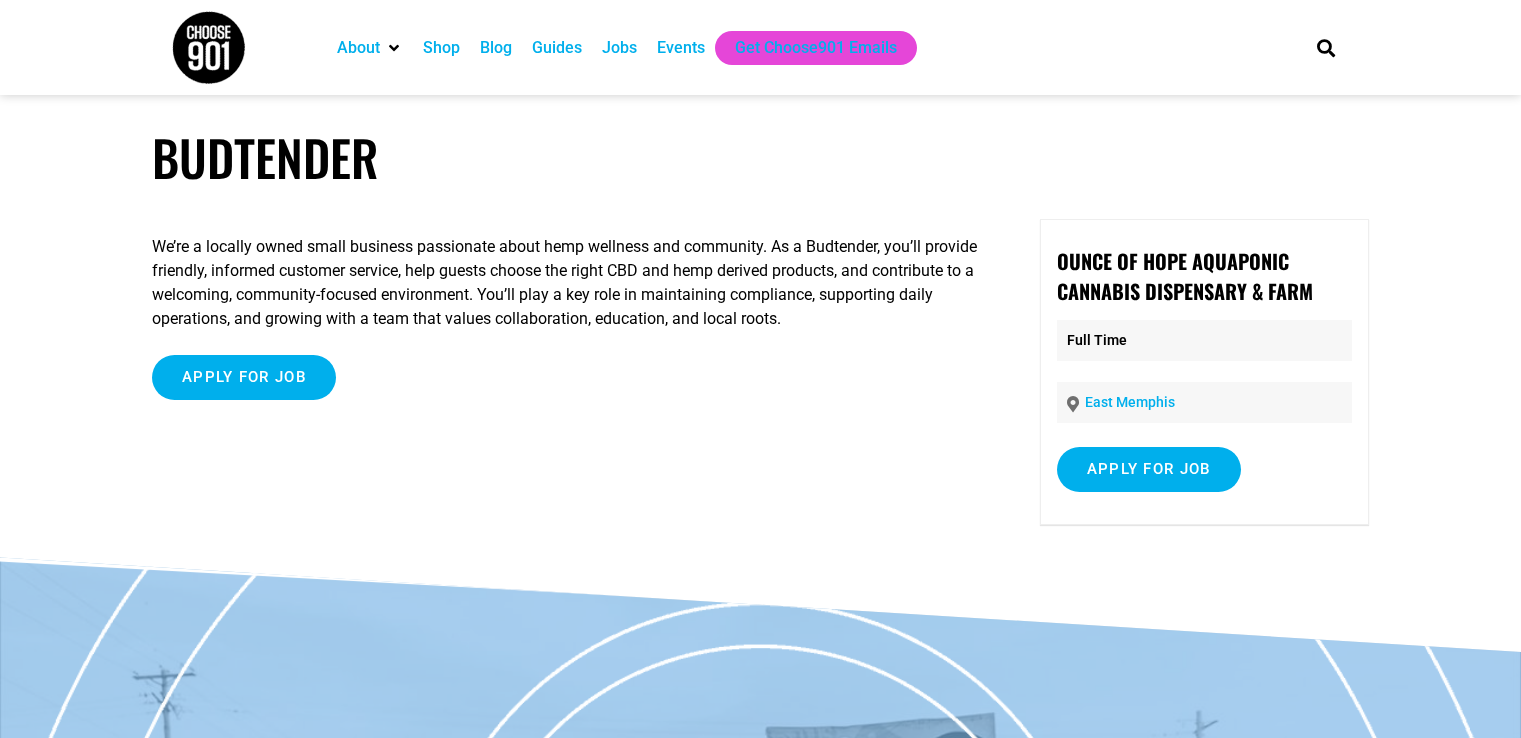 scroll, scrollTop: 0, scrollLeft: 0, axis: both 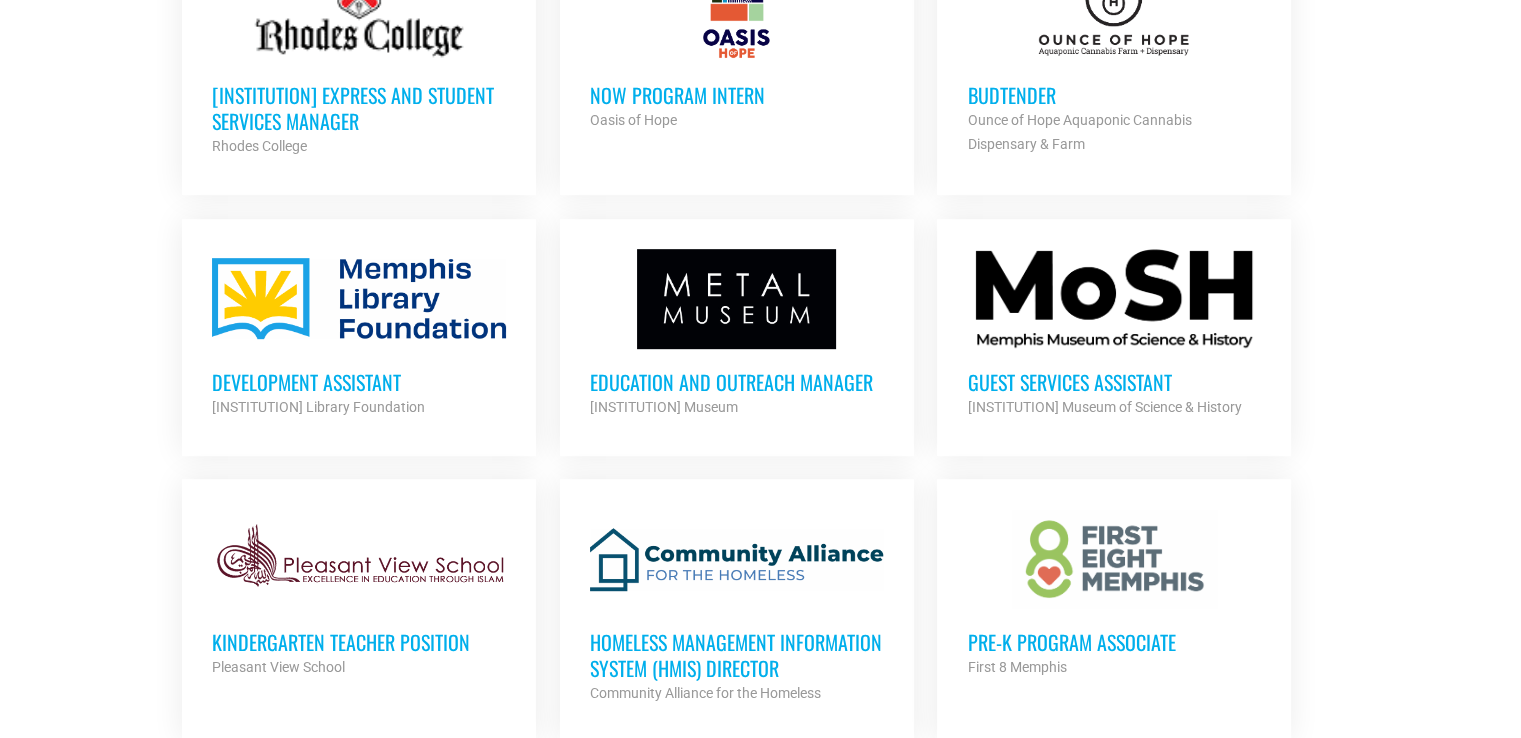 click on "Guest Services Assistant
Memphis Museum of Science & History
Partner Org
Part Time" at bounding box center [1114, 334] 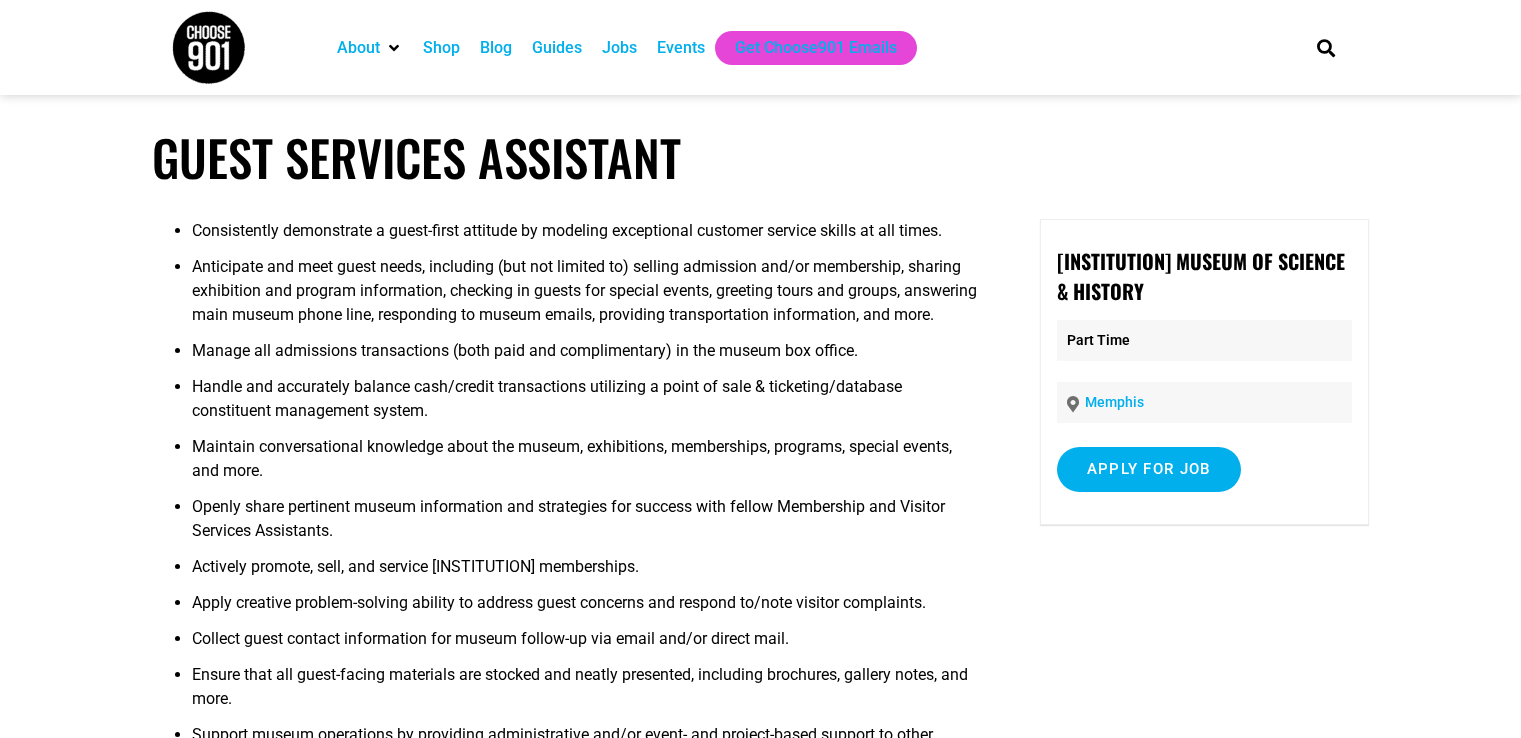 scroll, scrollTop: 0, scrollLeft: 0, axis: both 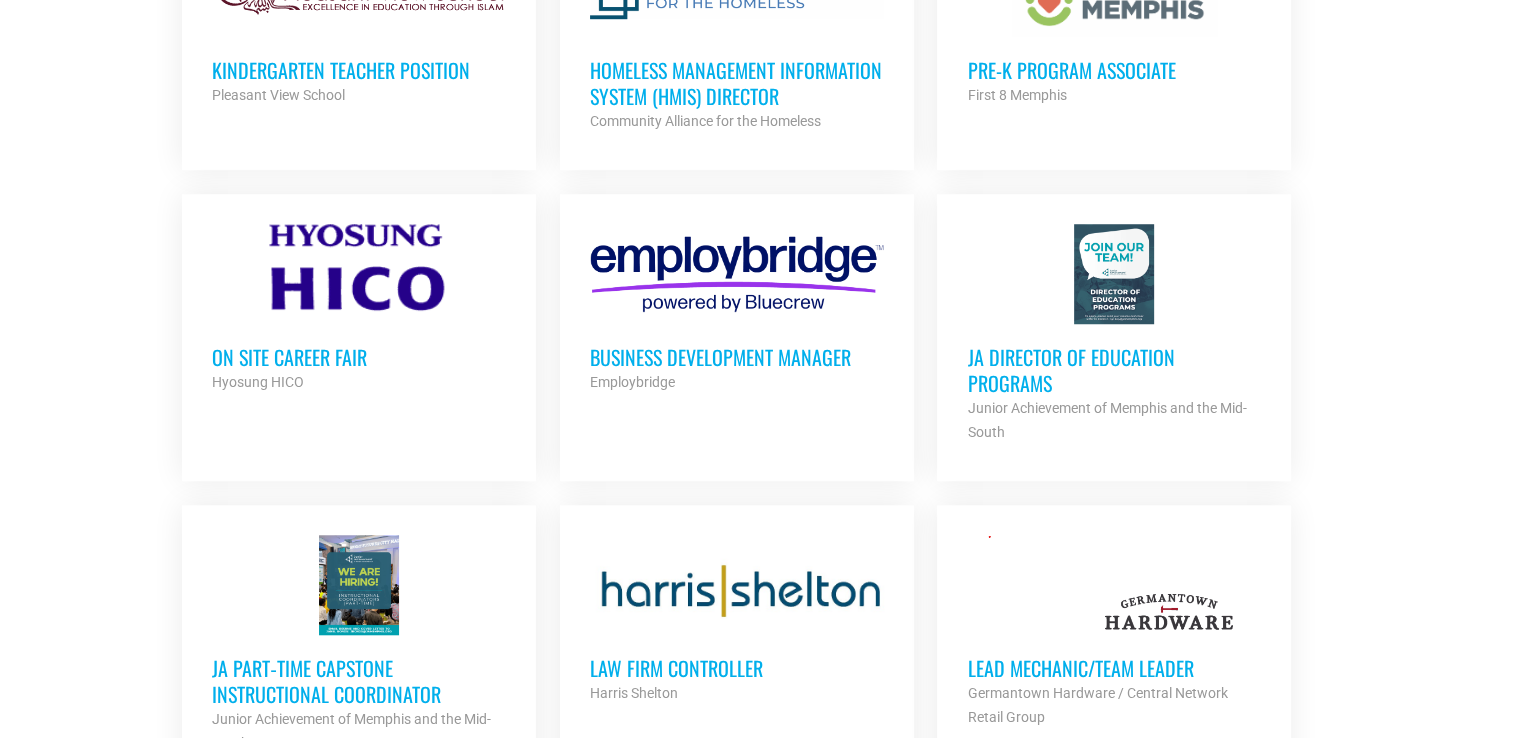click on "Hyosung HICO" at bounding box center [359, 382] 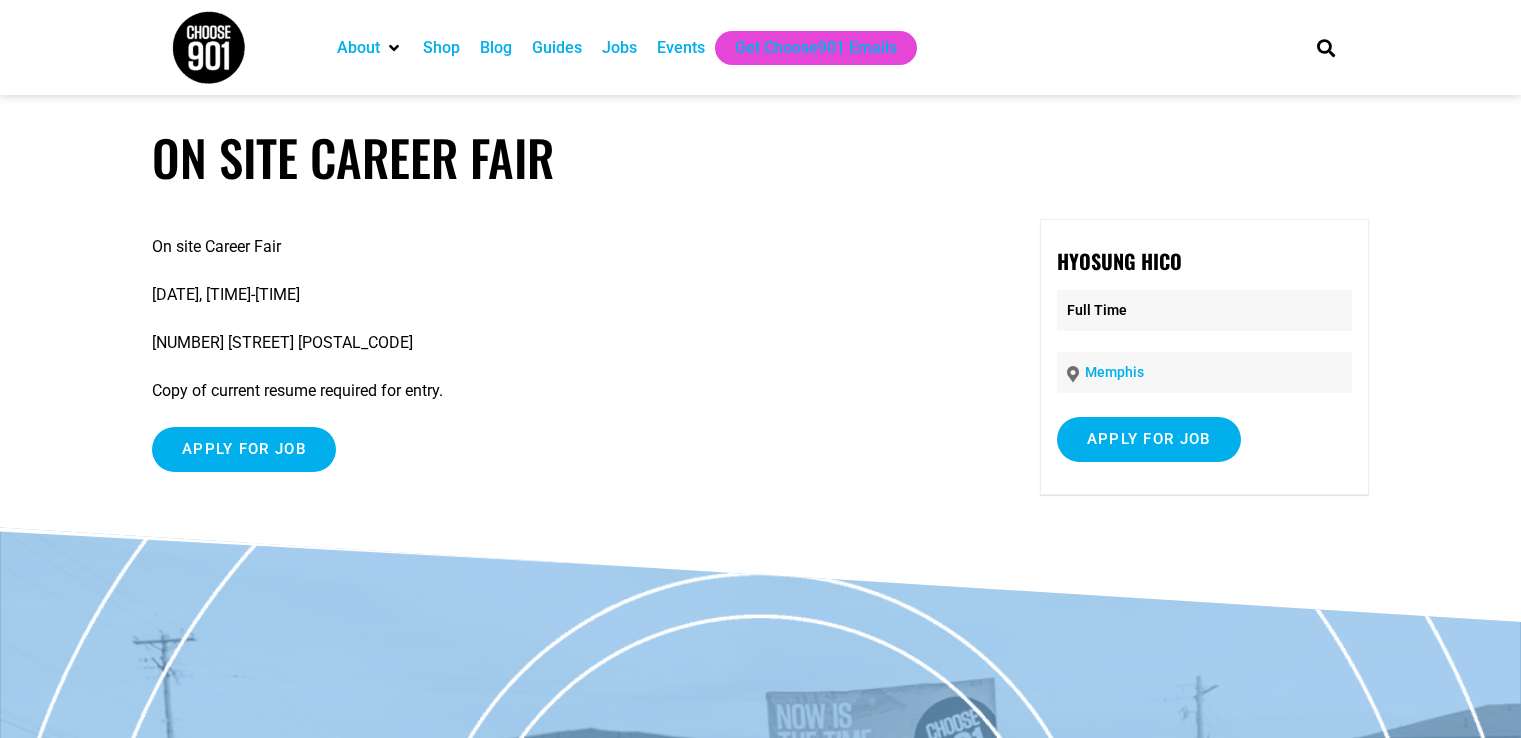 scroll, scrollTop: 0, scrollLeft: 0, axis: both 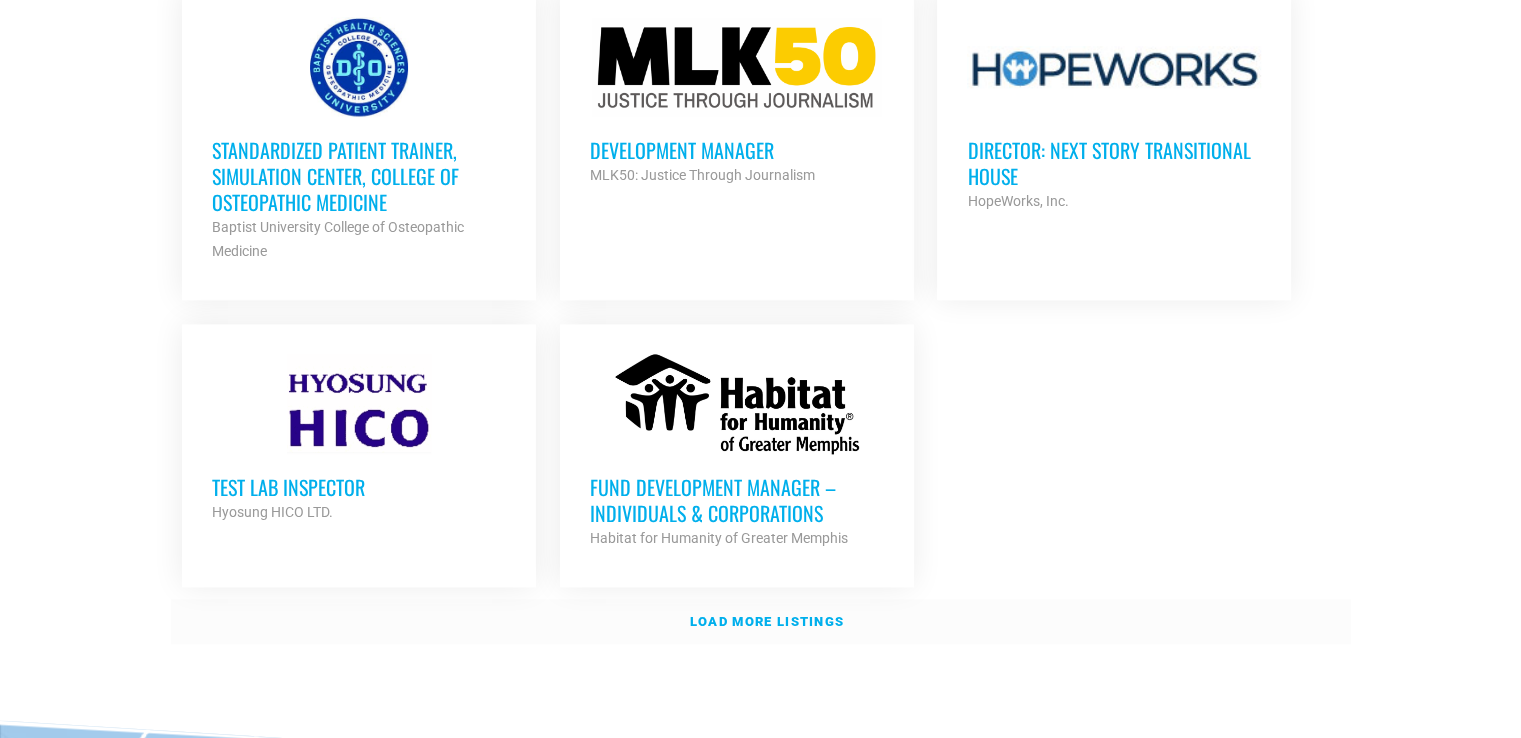 click on "Load more listings" at bounding box center (767, 621) 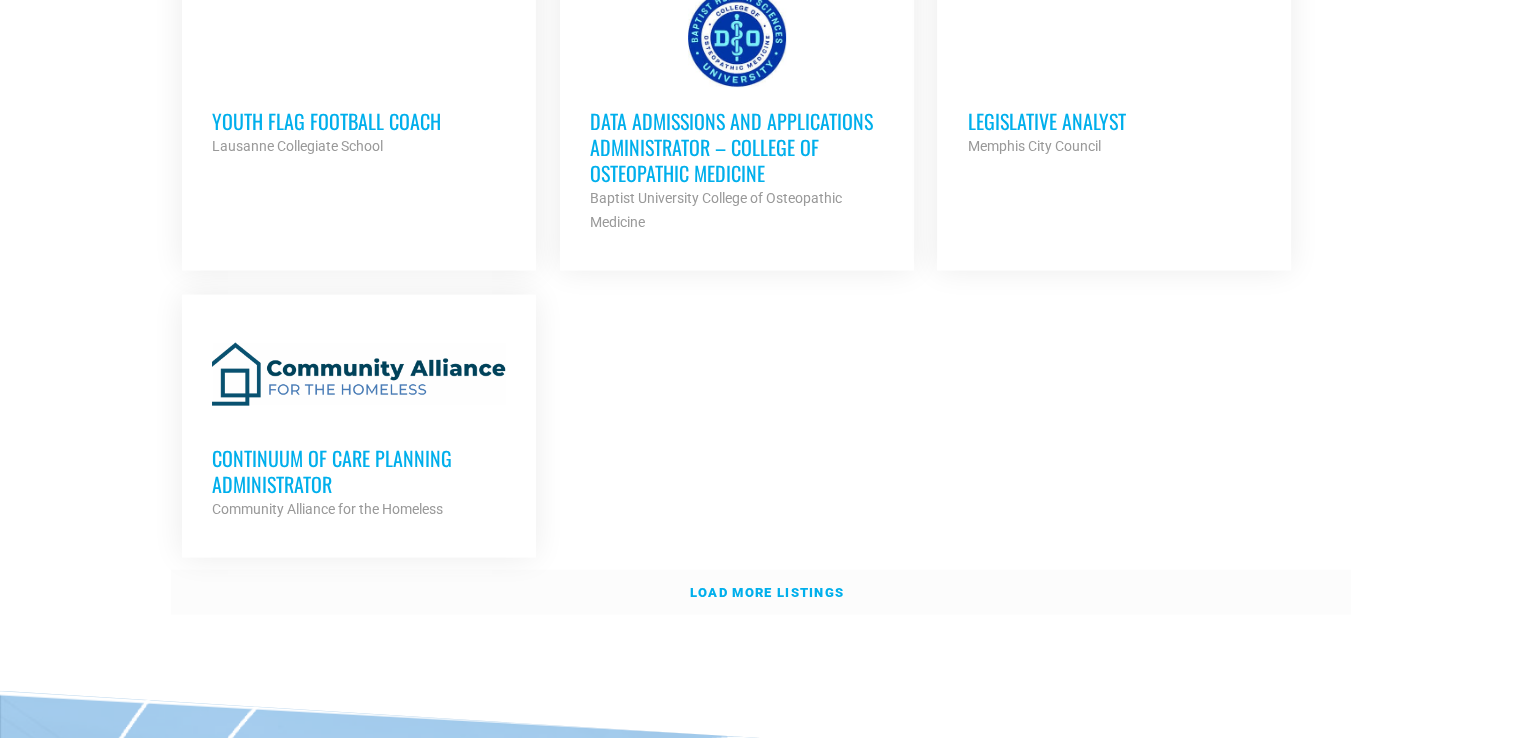 scroll, scrollTop: 4472, scrollLeft: 0, axis: vertical 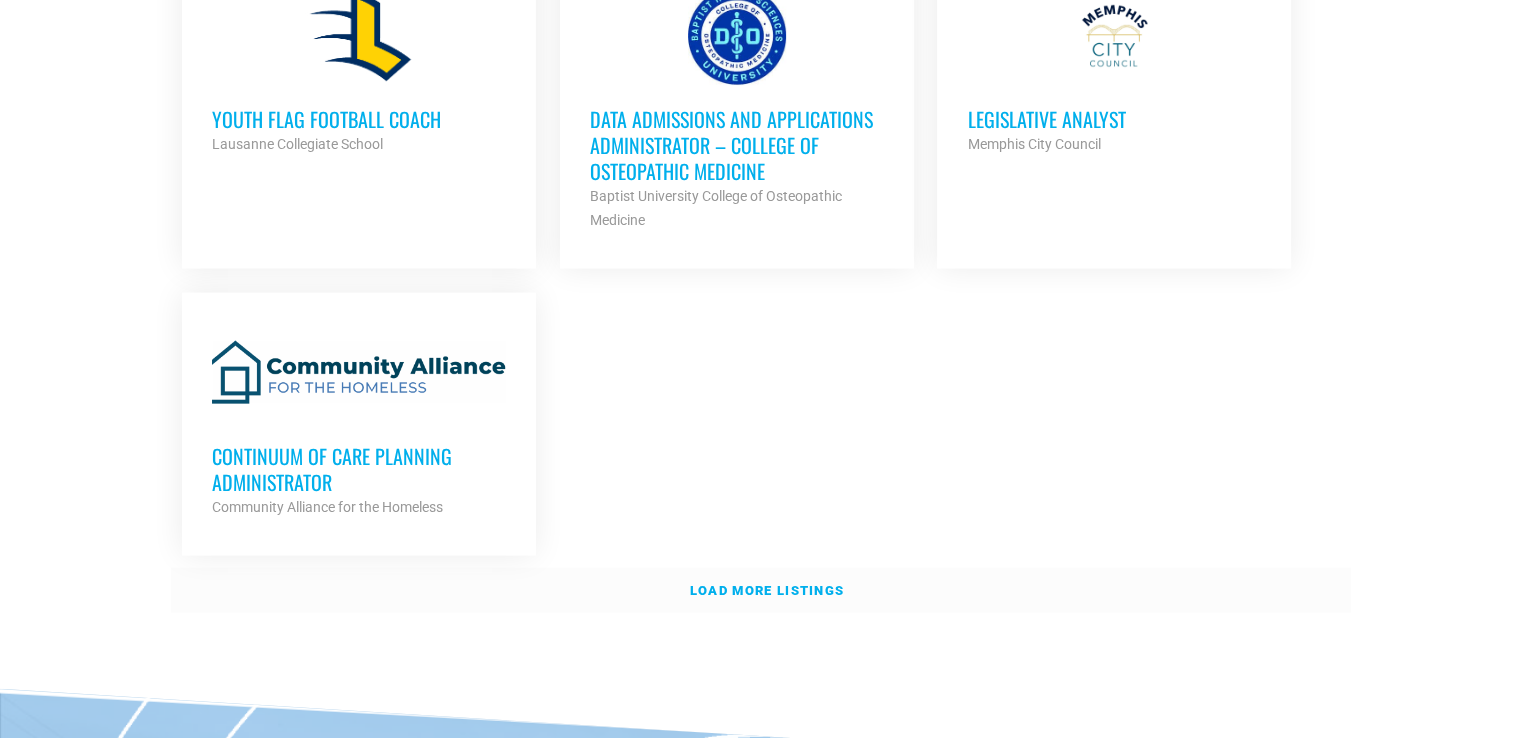 click on "Load more listings" at bounding box center (761, 591) 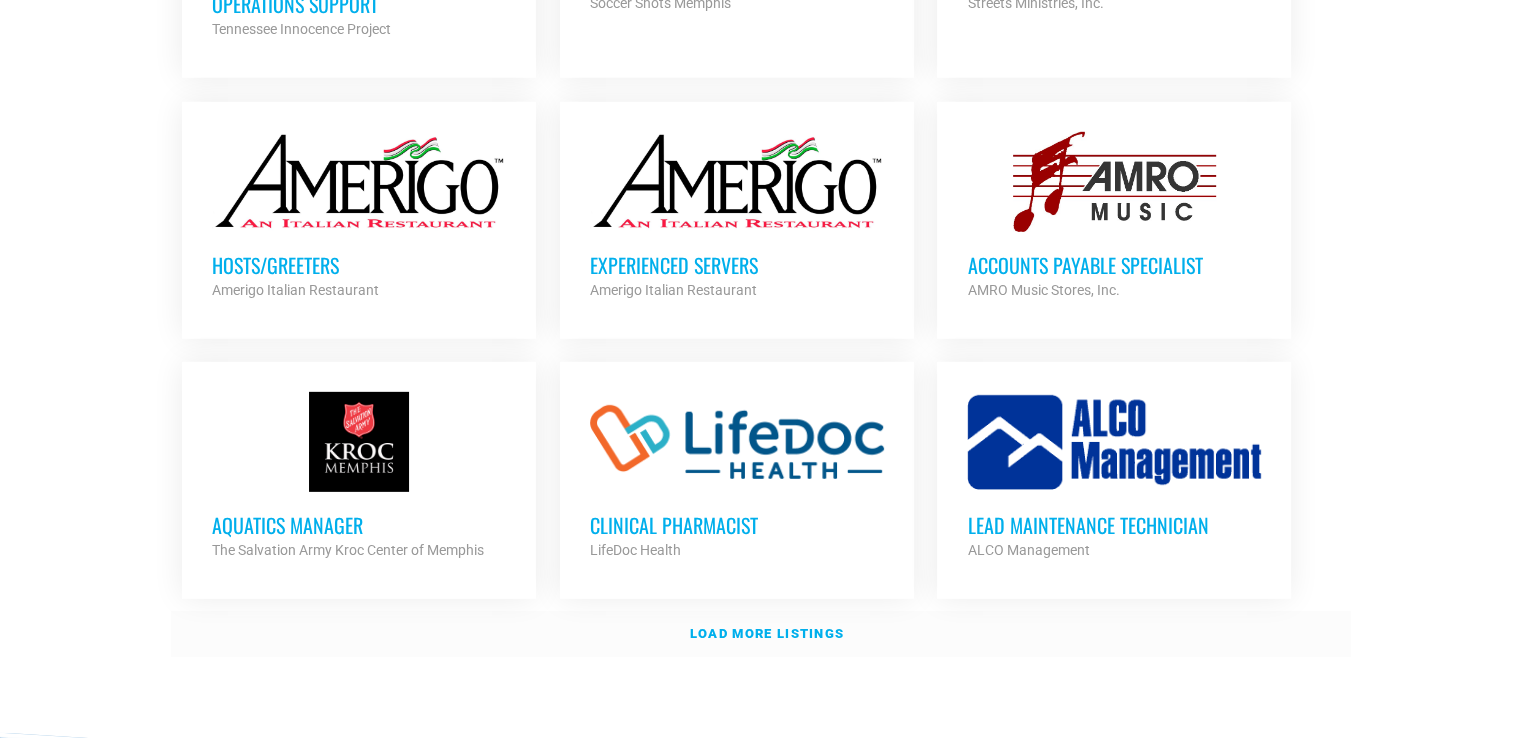 scroll, scrollTop: 6073, scrollLeft: 0, axis: vertical 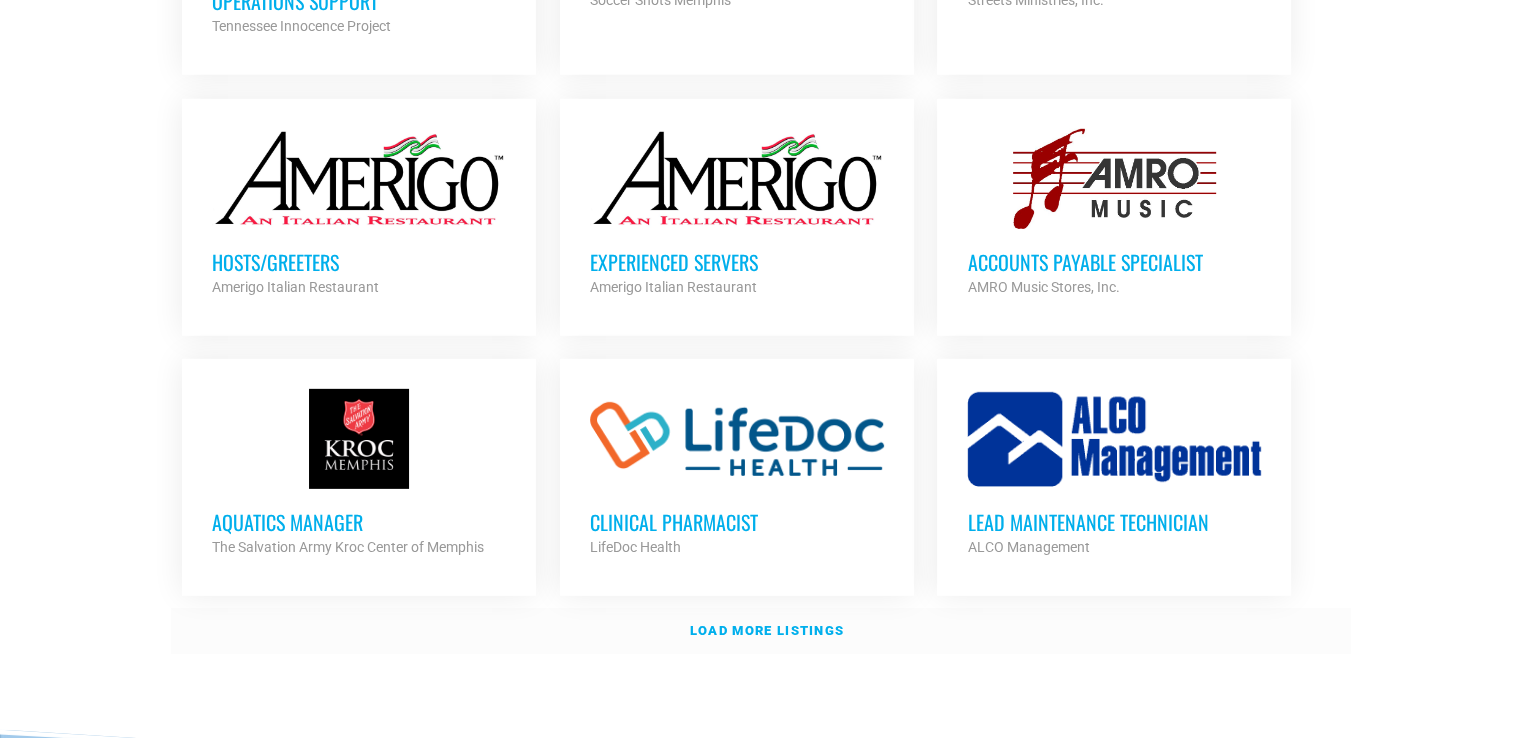 click on "Load more listings" at bounding box center (761, 631) 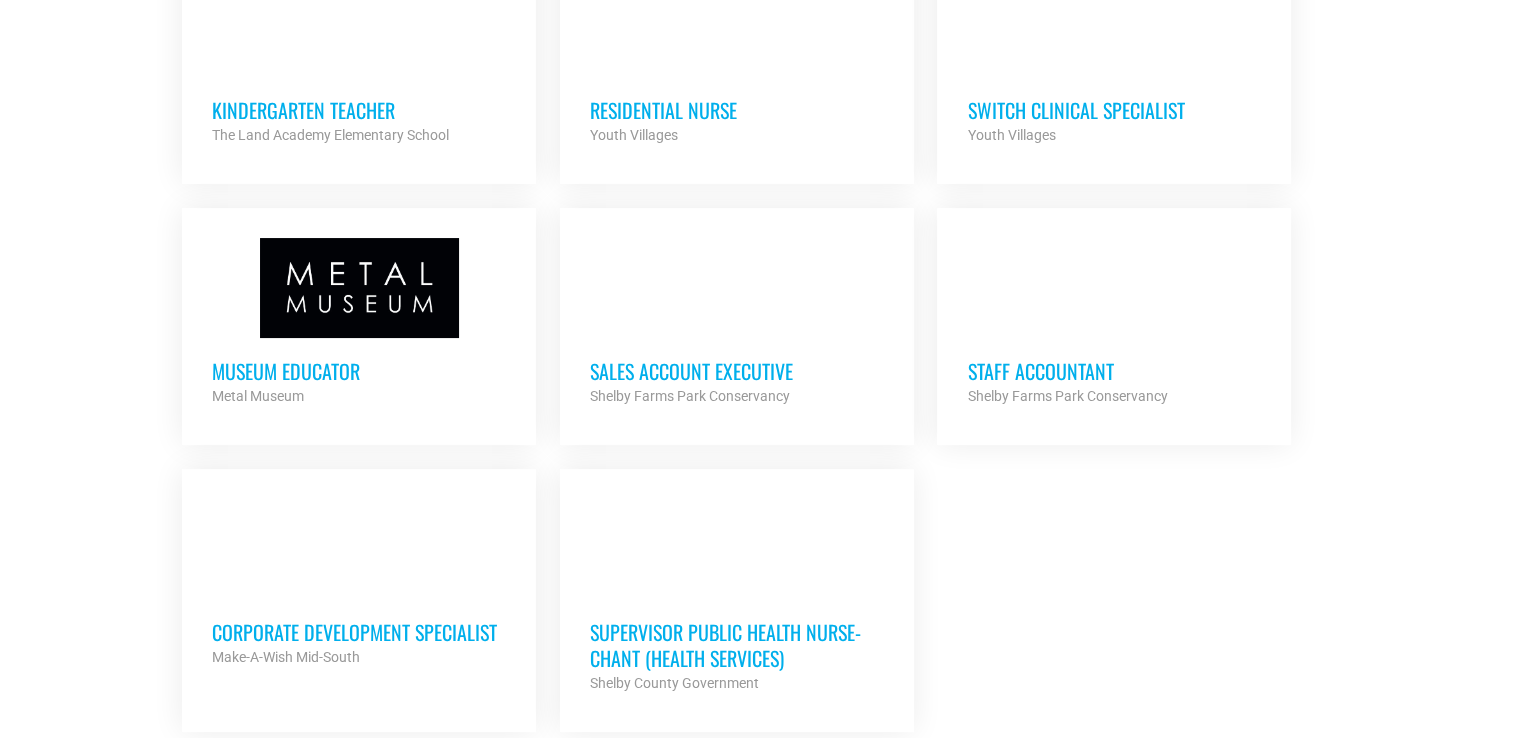 scroll, scrollTop: 7838, scrollLeft: 0, axis: vertical 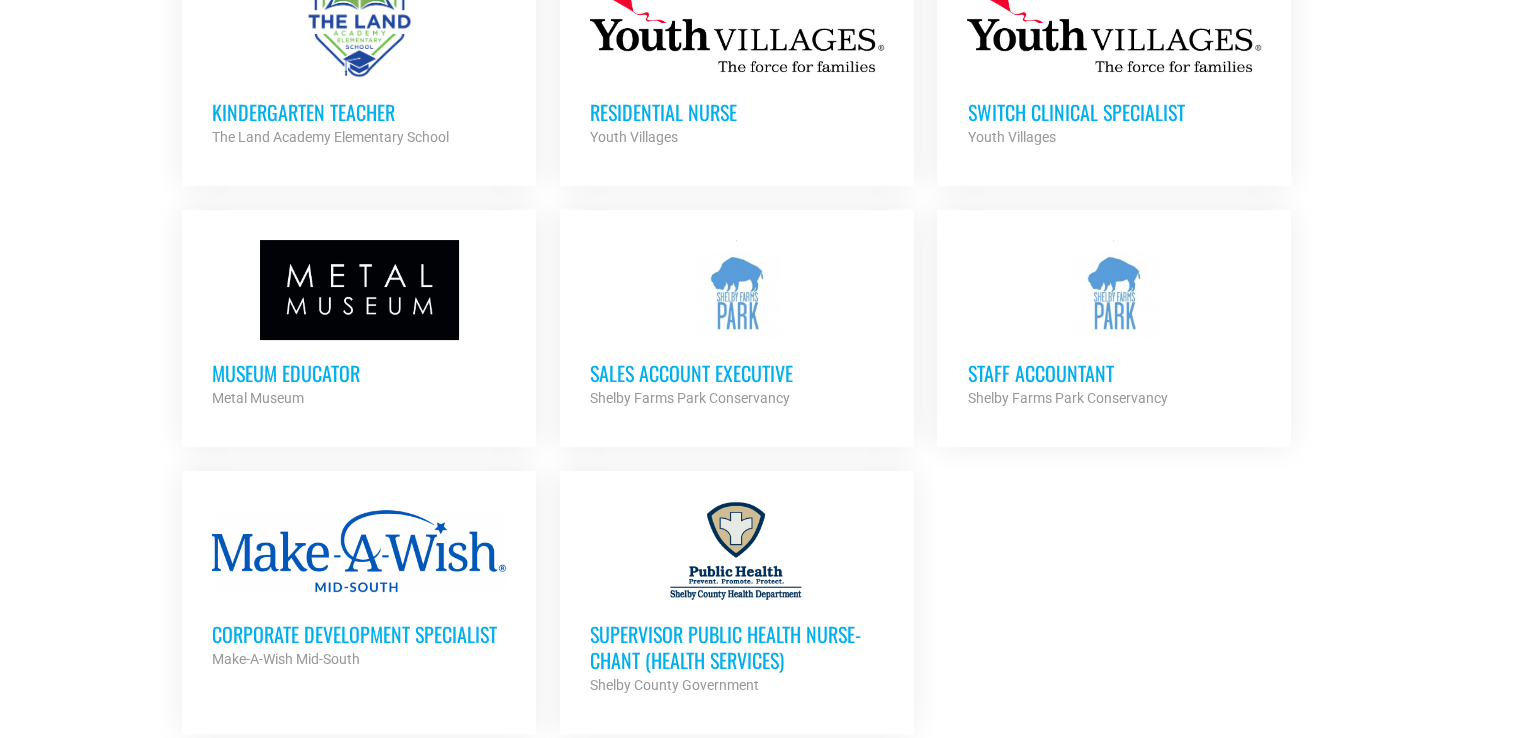 click on "Staff Accountant" at bounding box center (1114, 373) 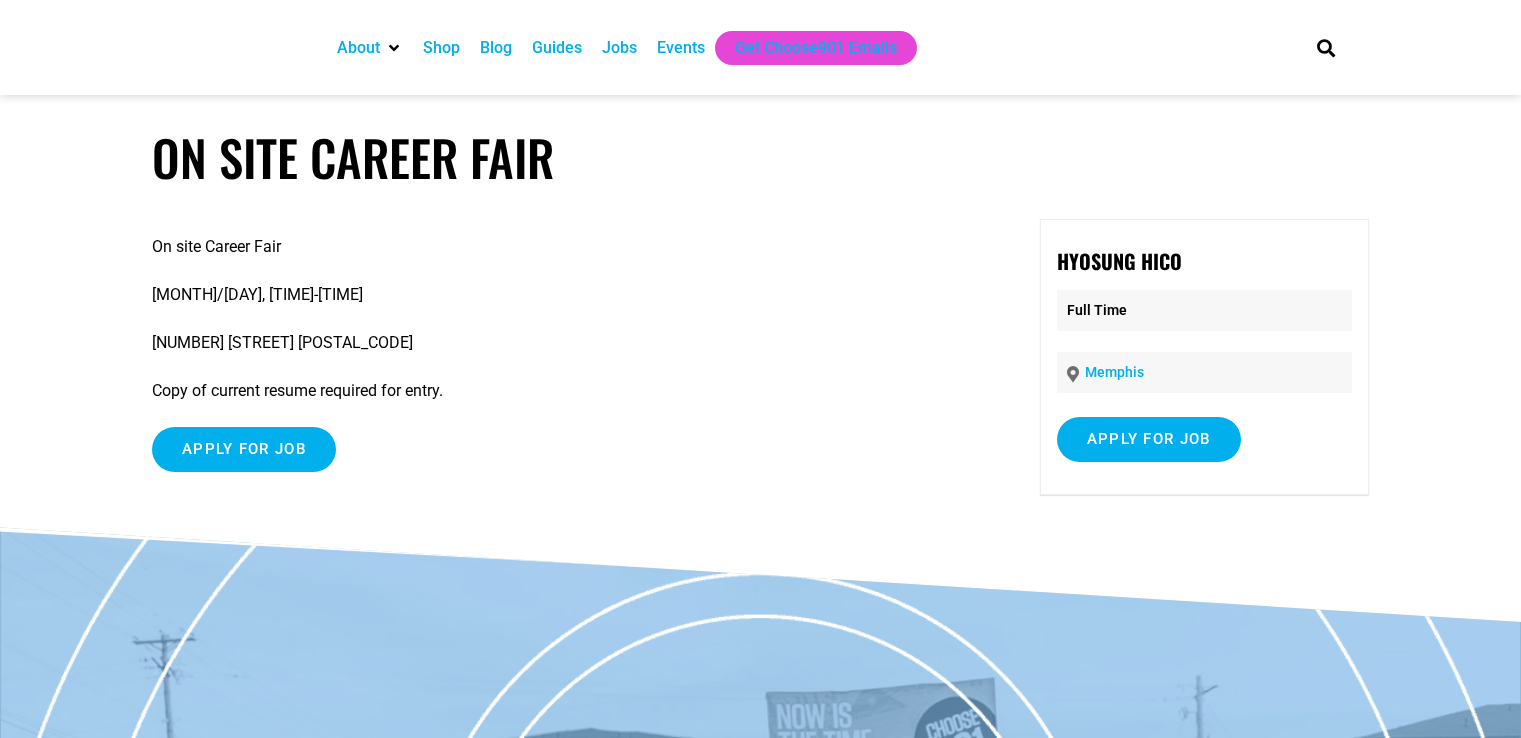 scroll, scrollTop: 0, scrollLeft: 0, axis: both 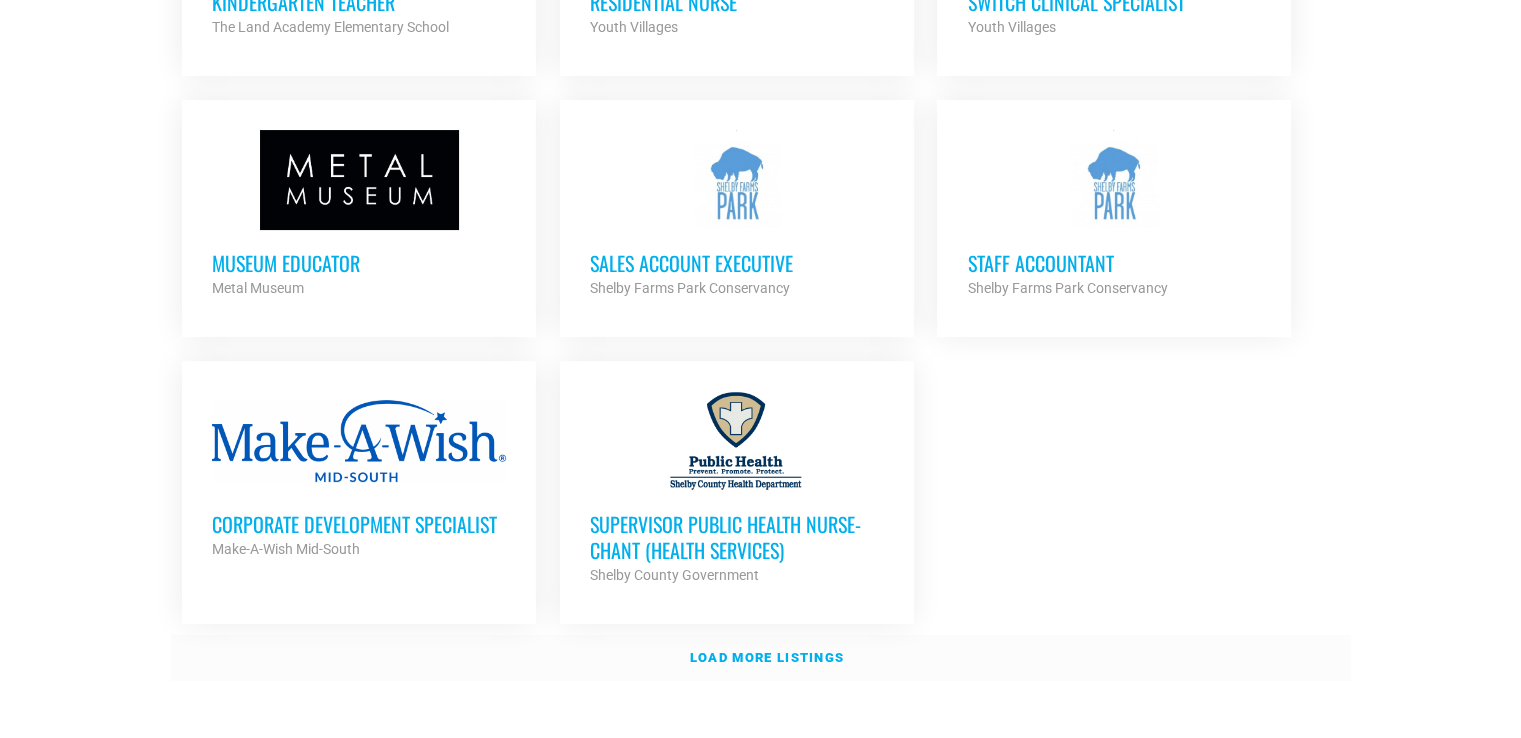 click on "Load more listings" at bounding box center [767, 657] 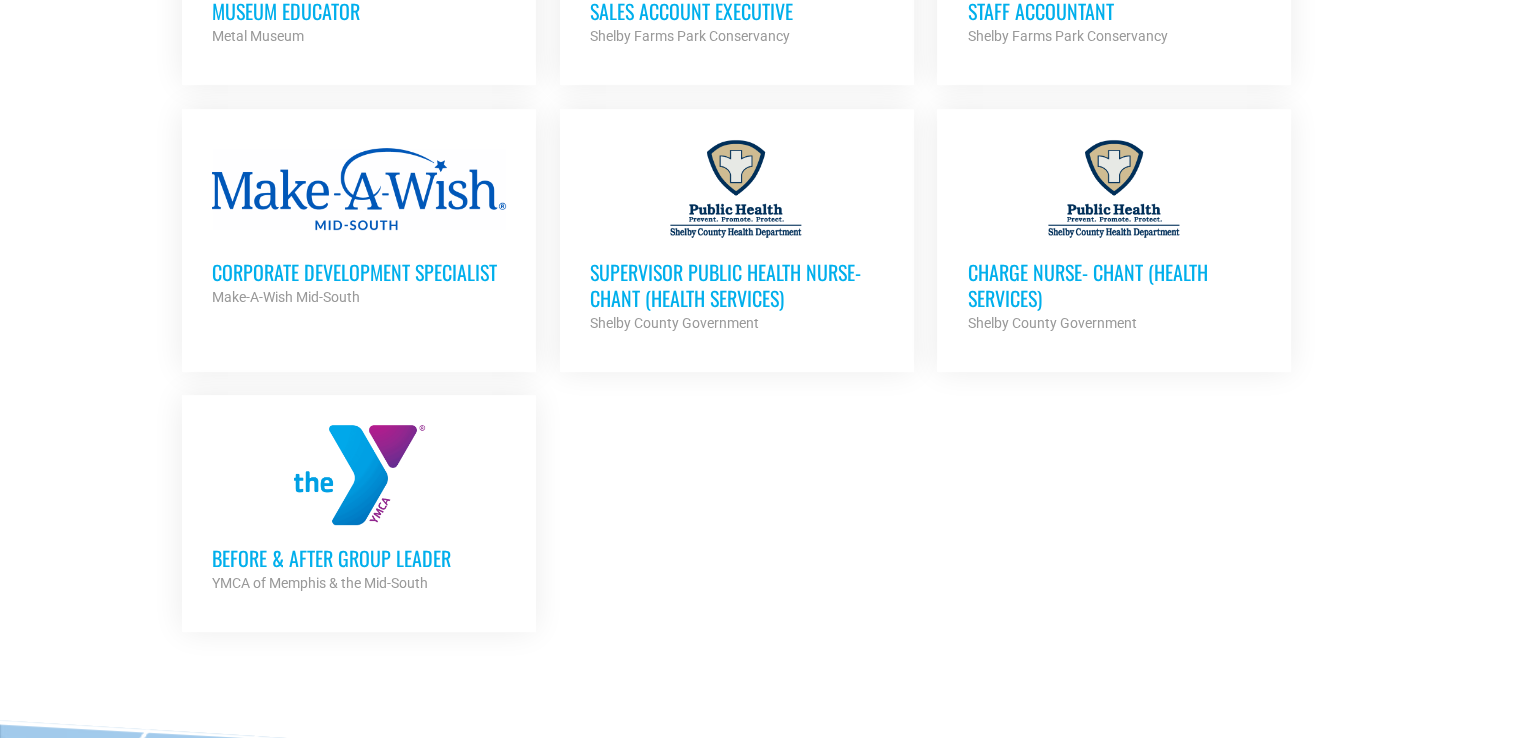 scroll, scrollTop: 8215, scrollLeft: 0, axis: vertical 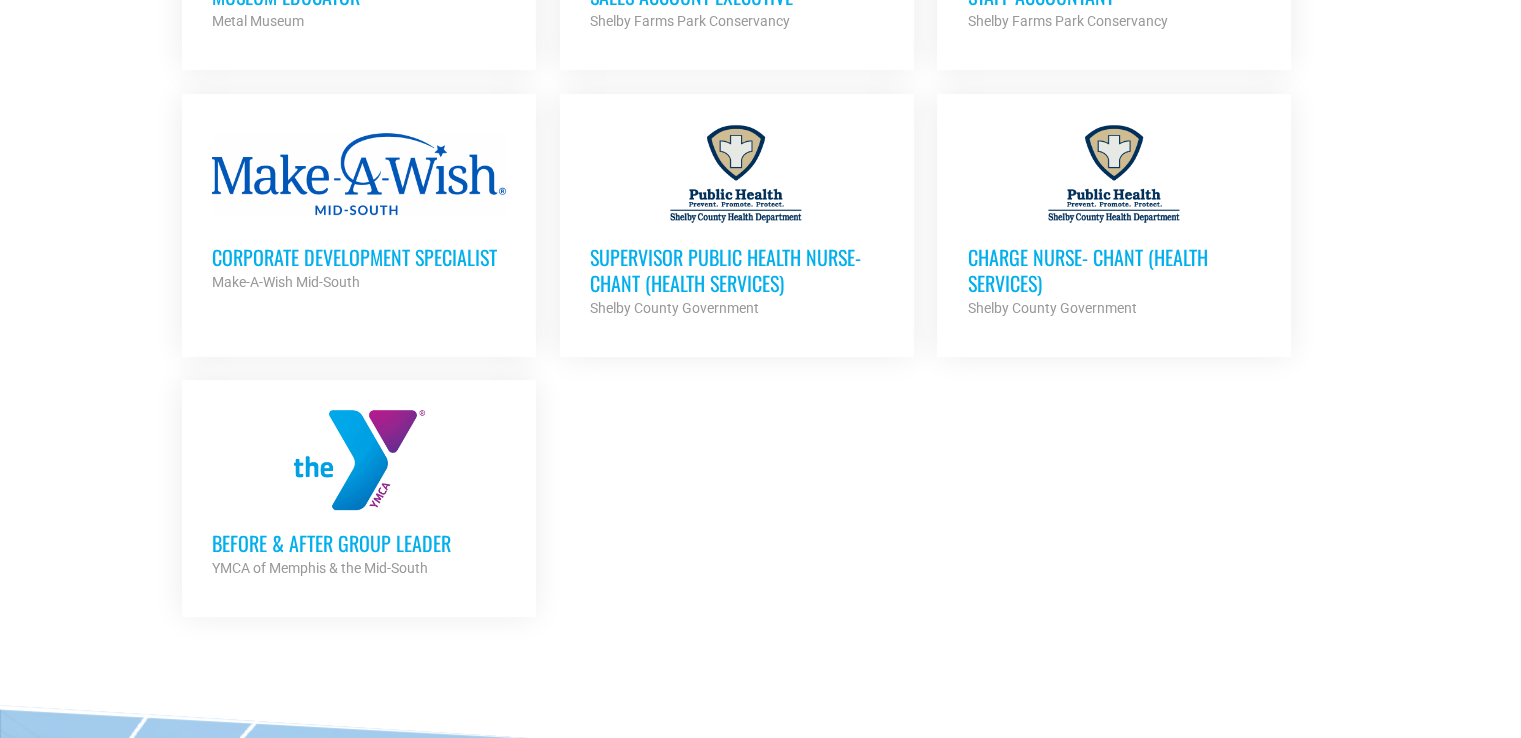 click on "Make-A-Wish Mid-South" at bounding box center [359, 282] 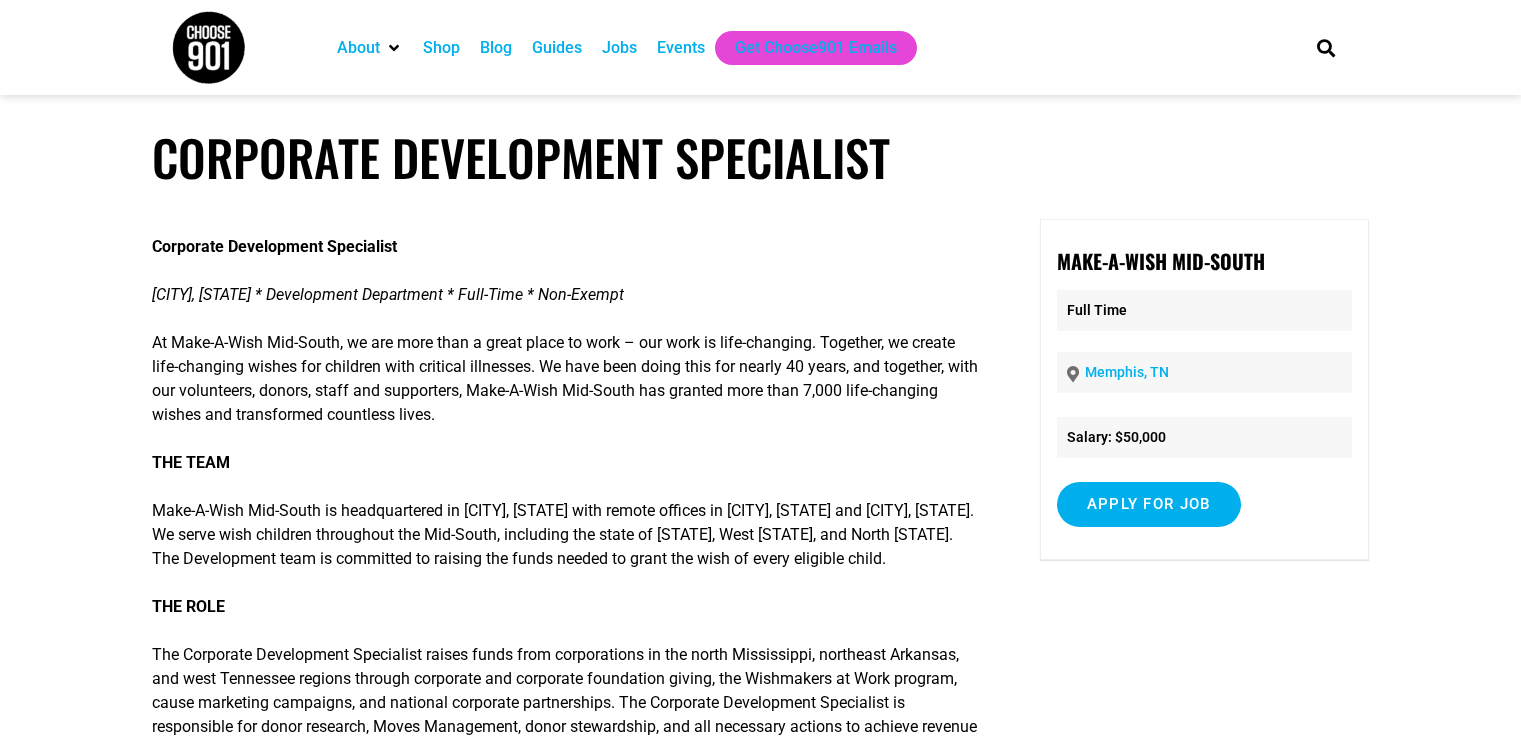 scroll, scrollTop: 0, scrollLeft: 0, axis: both 